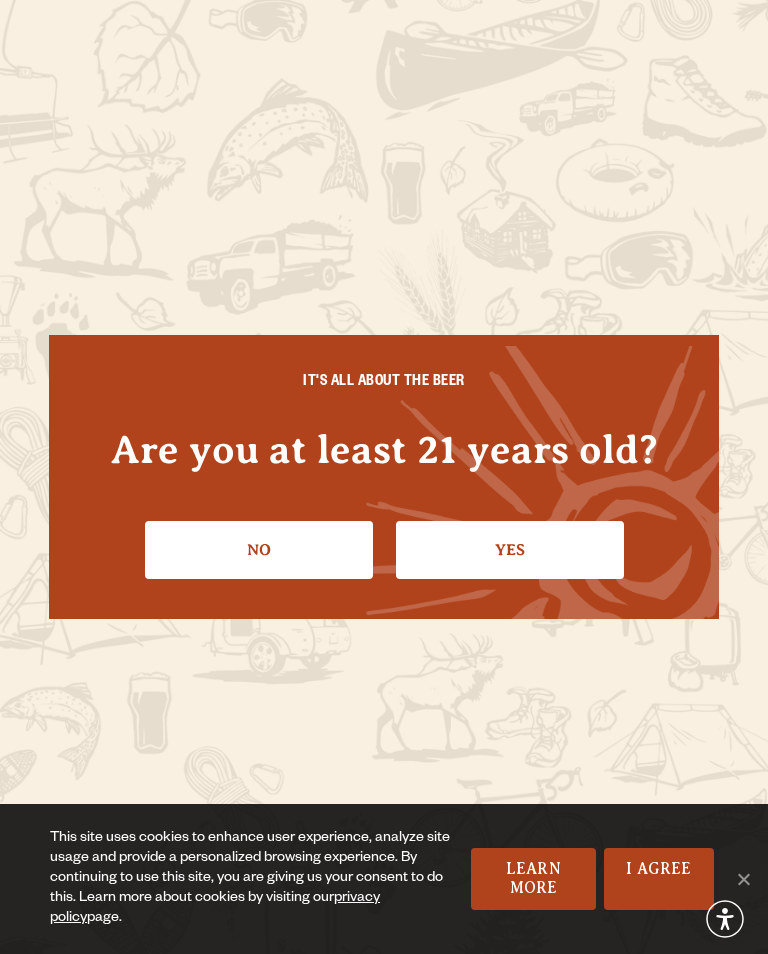 scroll, scrollTop: 0, scrollLeft: 0, axis: both 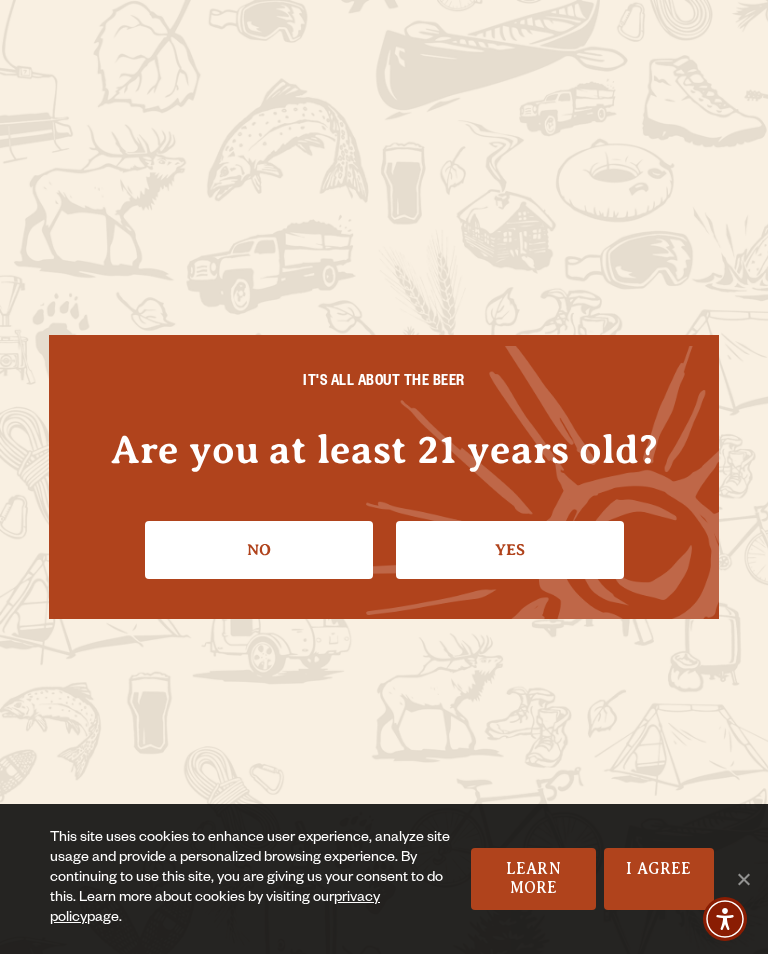 click on "Yes" at bounding box center (510, 550) 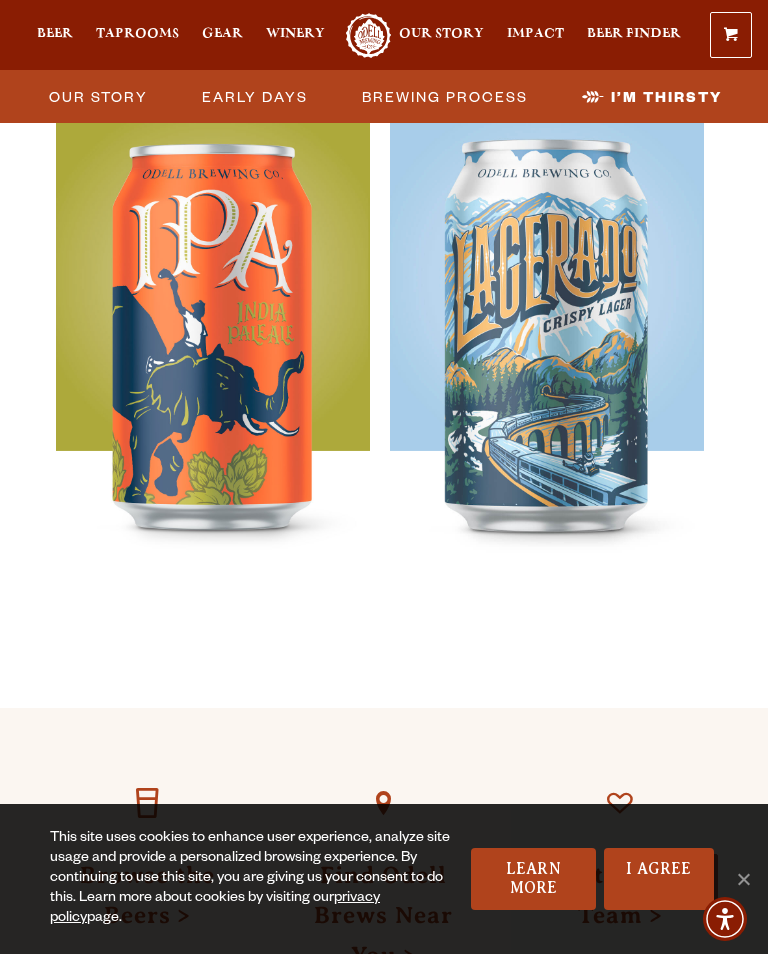 scroll, scrollTop: 8373, scrollLeft: 0, axis: vertical 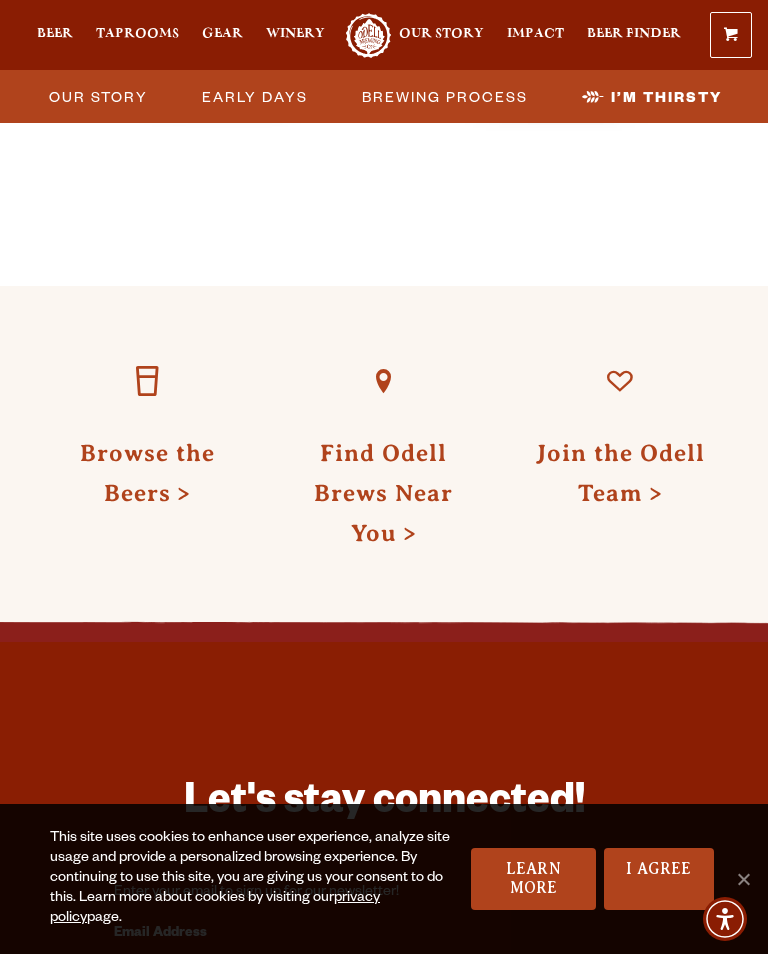 click on "Find Odell Brews Near You" at bounding box center (383, 493) 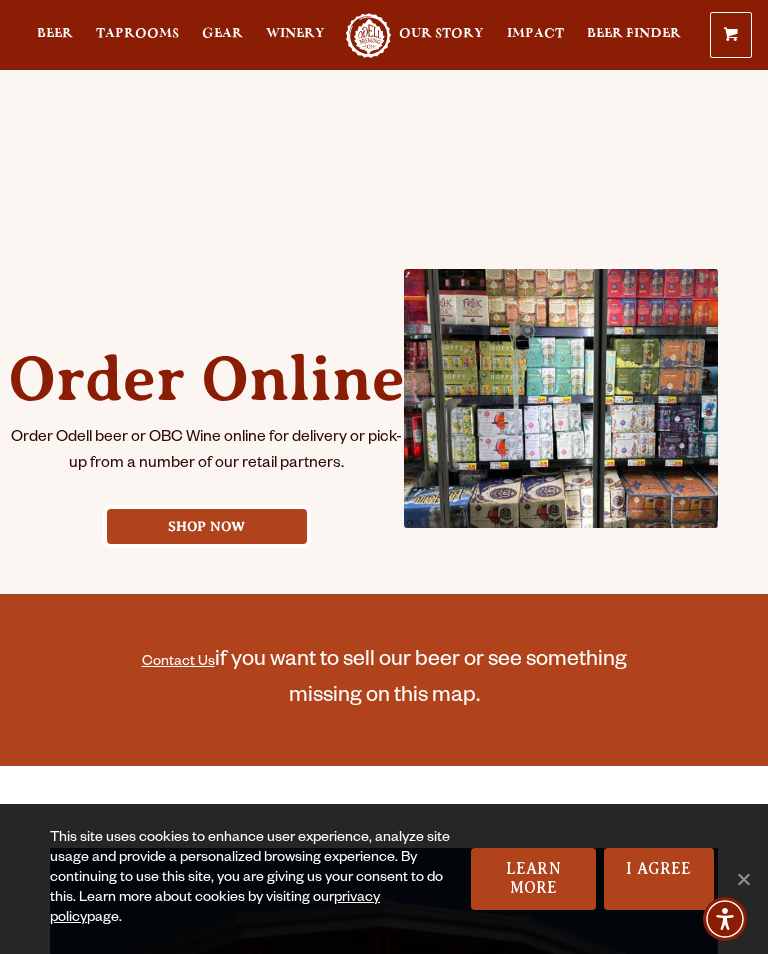 scroll, scrollTop: 699, scrollLeft: 0, axis: vertical 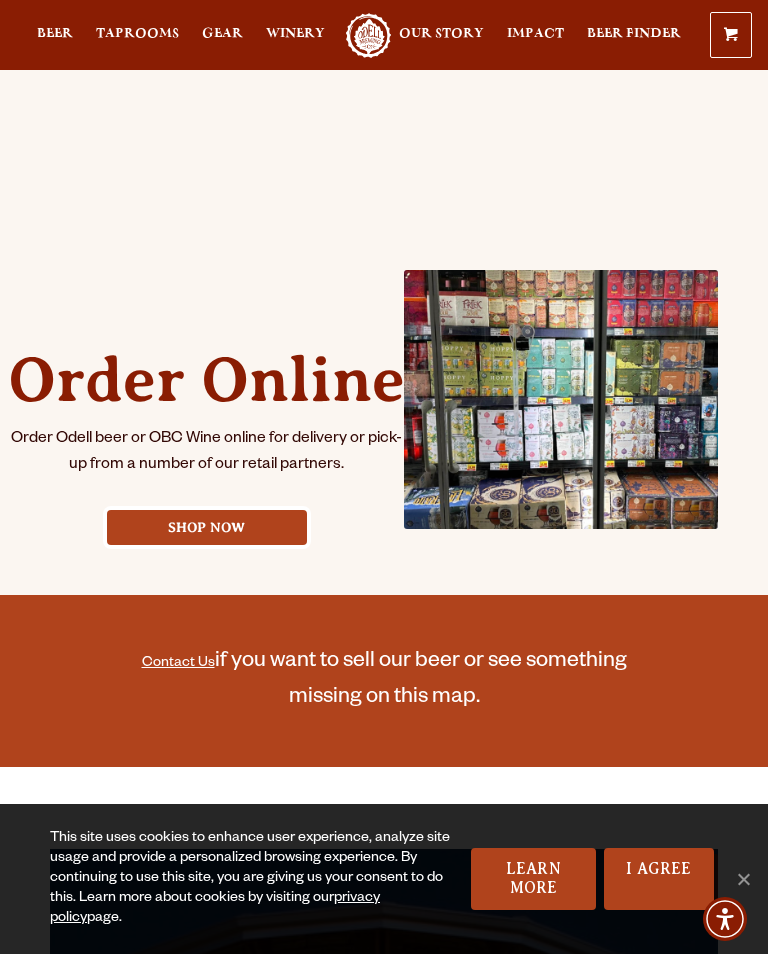 click on "Shop Now" at bounding box center (207, 527) 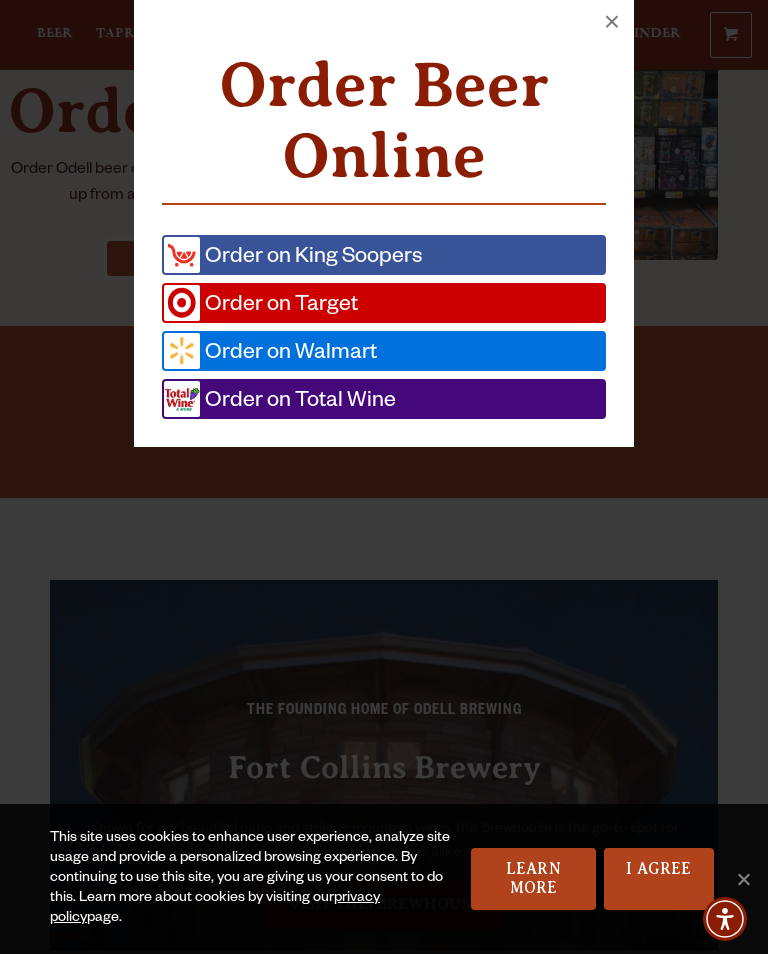 scroll, scrollTop: 969, scrollLeft: 0, axis: vertical 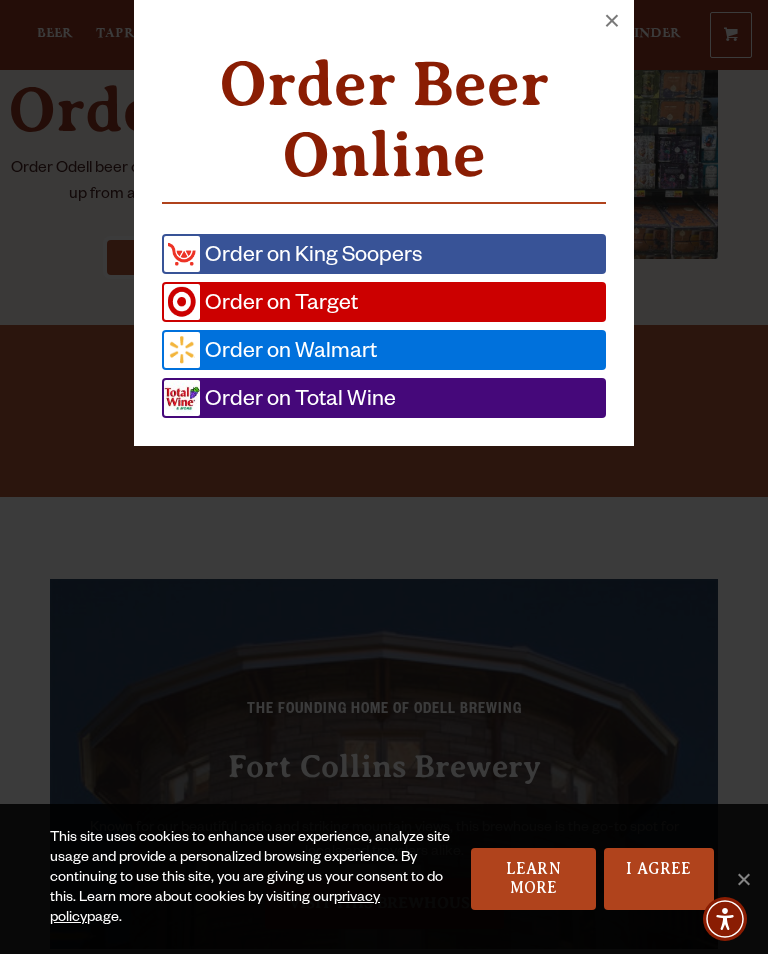 click on "Order on Total Wine" at bounding box center (298, 398) 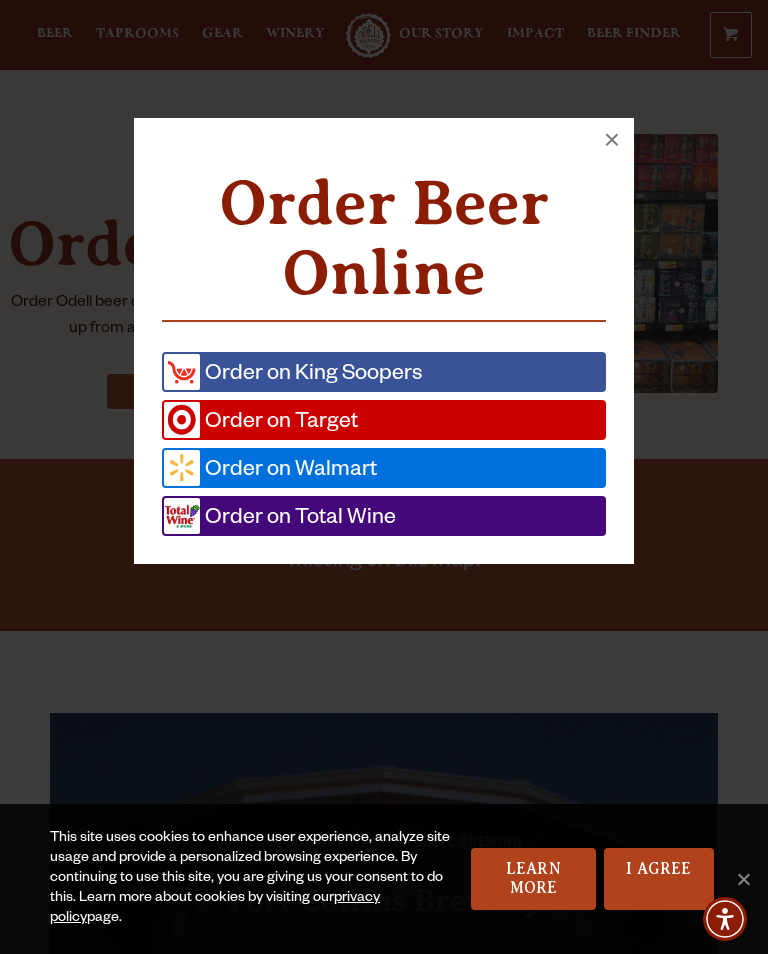 scroll, scrollTop: 834, scrollLeft: 0, axis: vertical 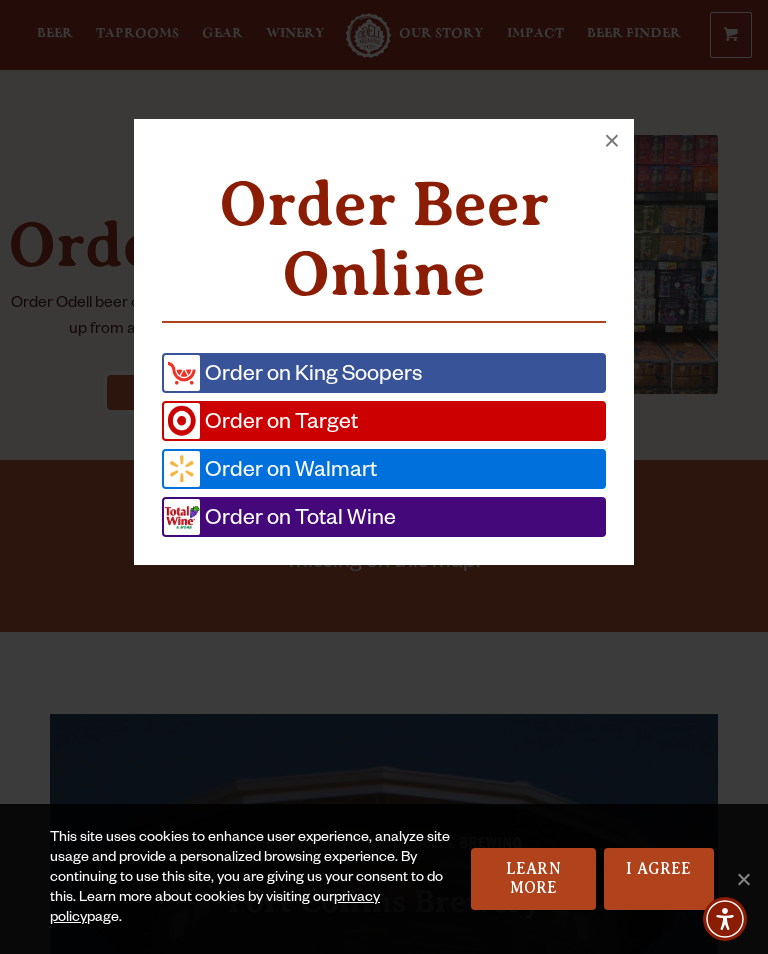 click on "Order on Target" at bounding box center (279, 421) 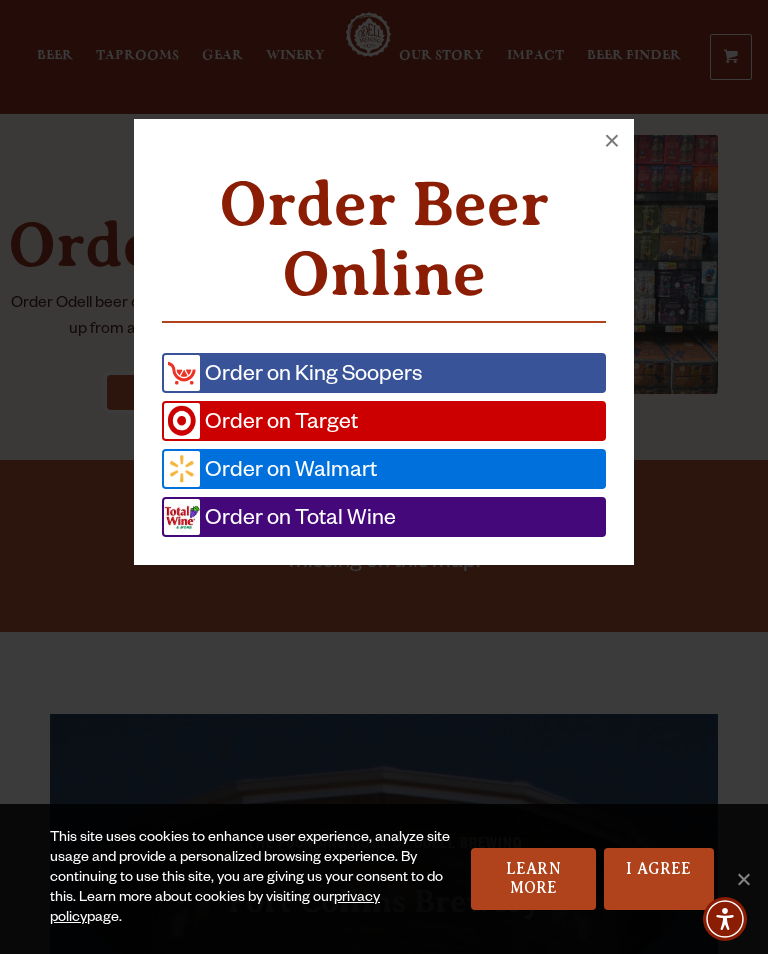 click on "×" at bounding box center (612, 141) 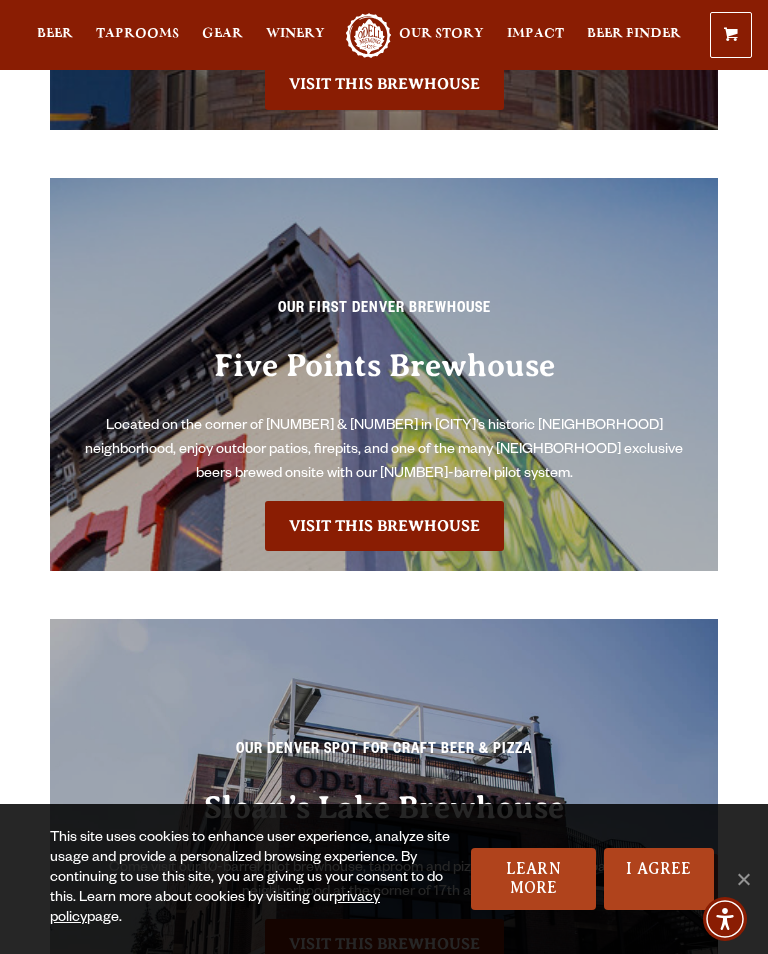 scroll, scrollTop: 2823, scrollLeft: 0, axis: vertical 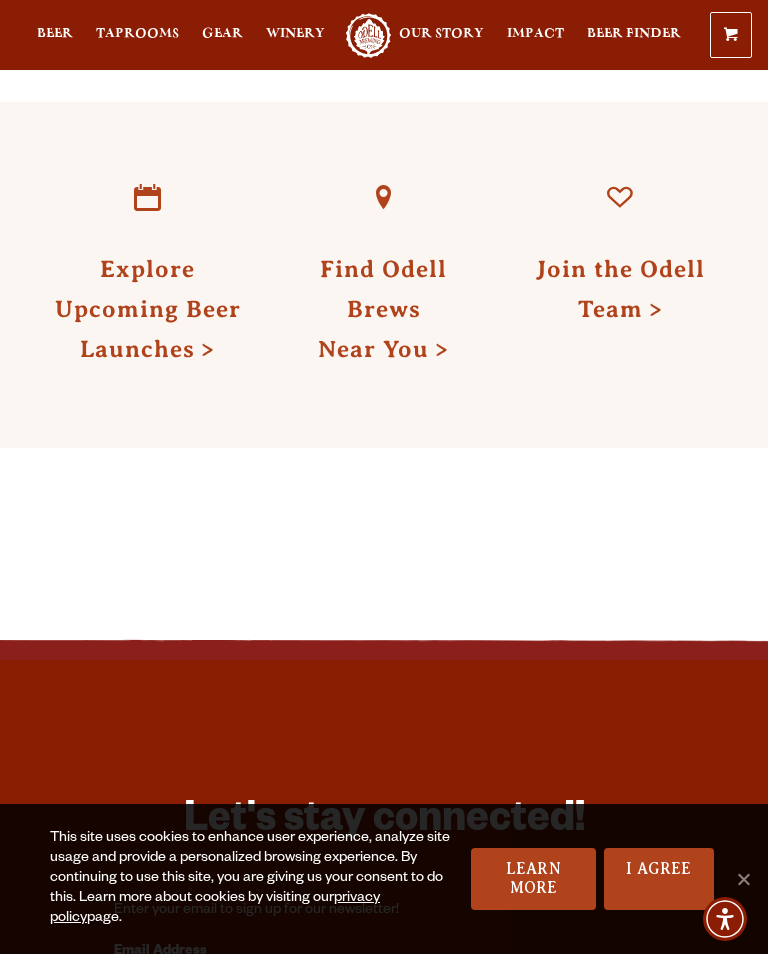 click on "Find Odell Brews   Near You" at bounding box center (383, 309) 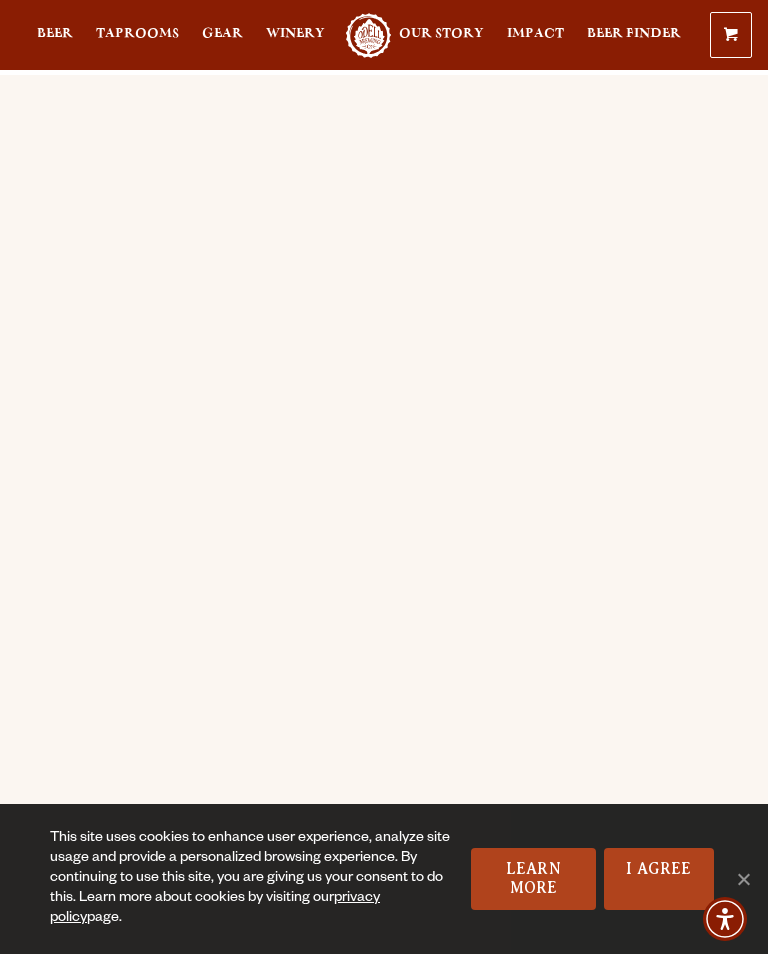 scroll, scrollTop: 0, scrollLeft: 0, axis: both 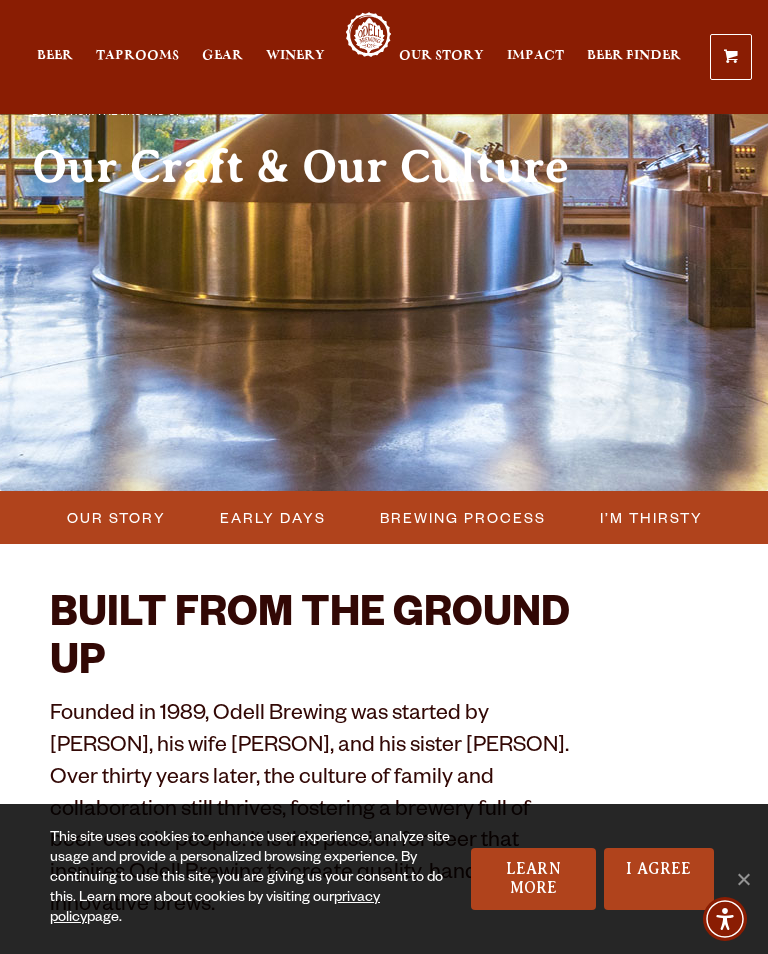 click on "I’m Thirsty" at bounding box center [651, 517] 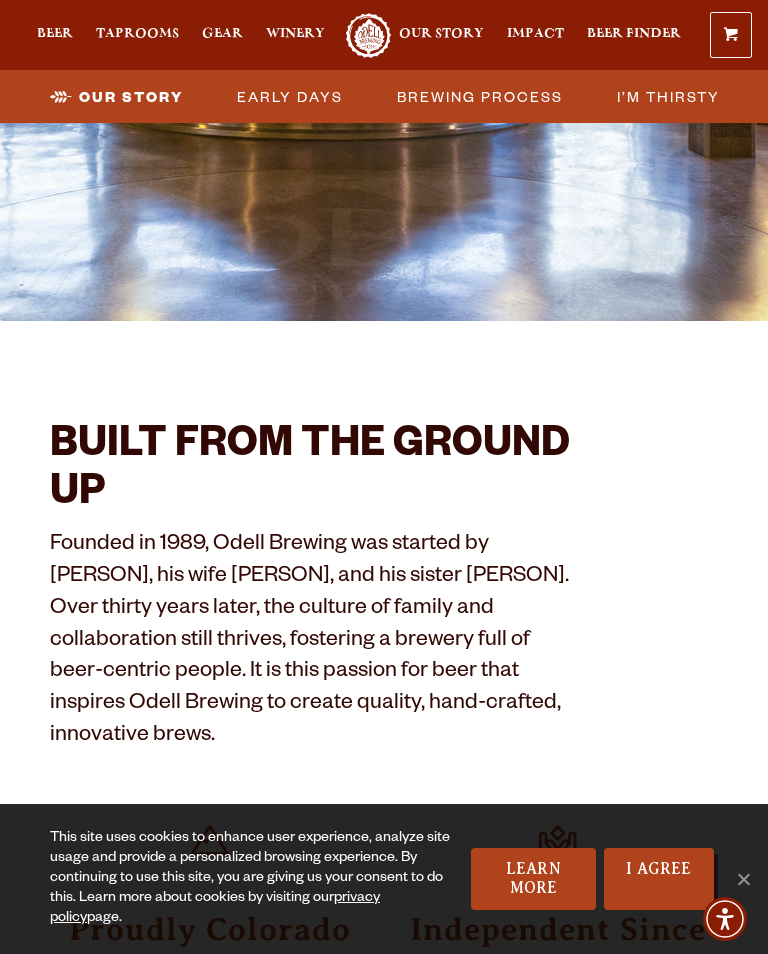 scroll, scrollTop: 7134, scrollLeft: 0, axis: vertical 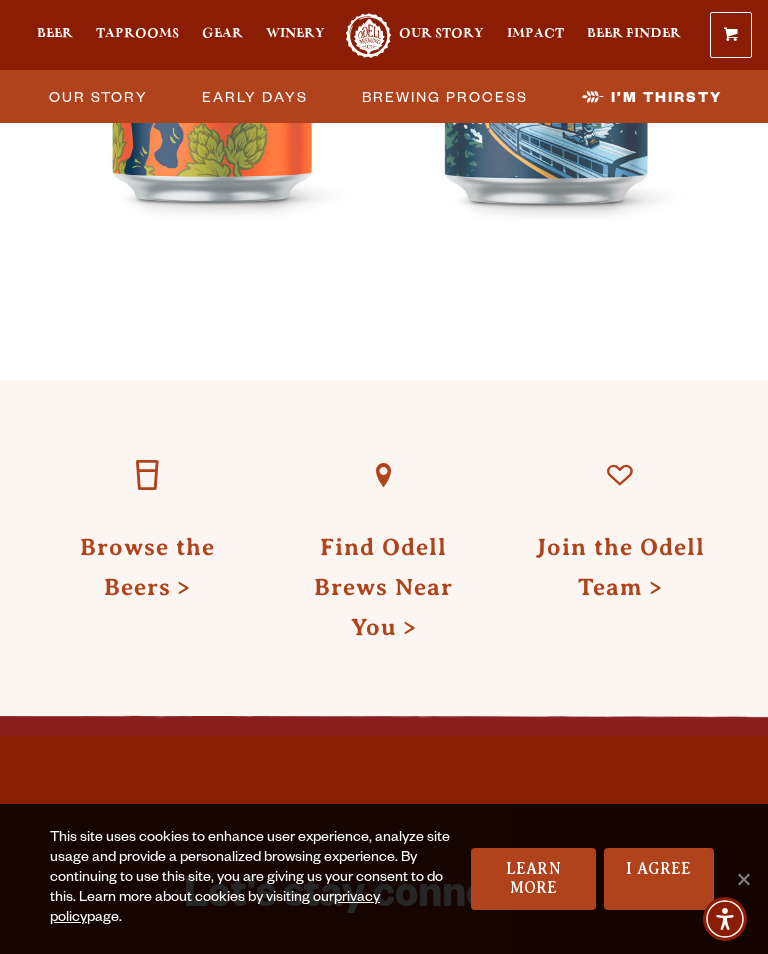 click on "Browse the Beers" at bounding box center (147, 567) 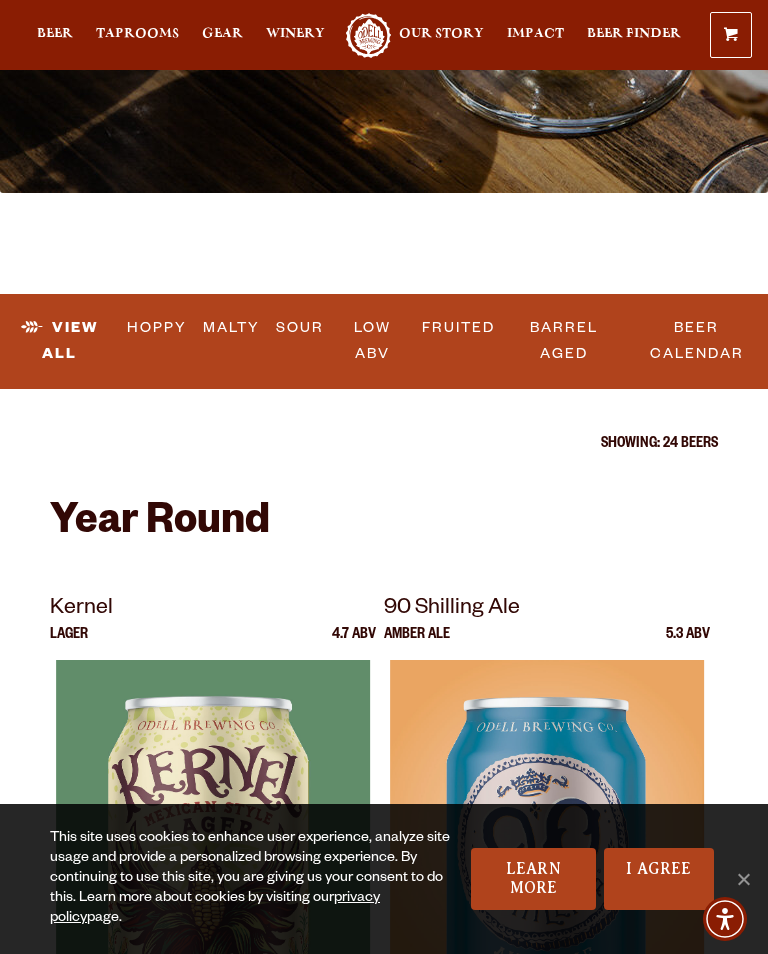 scroll, scrollTop: 415, scrollLeft: 0, axis: vertical 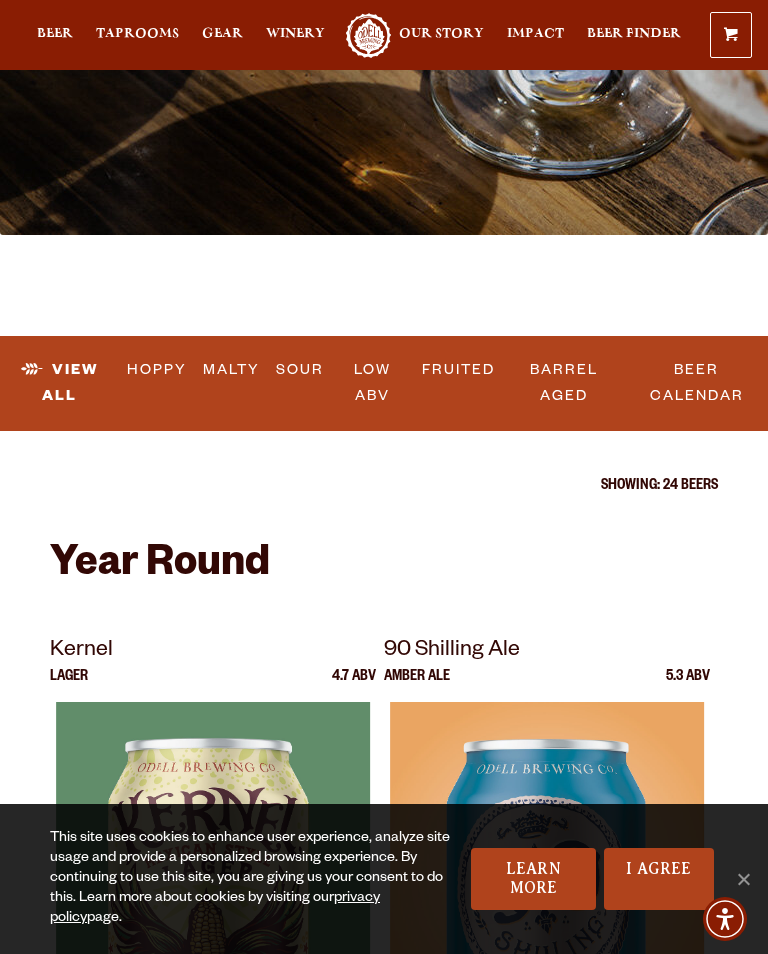 click on "Taprooms" at bounding box center (137, 34) 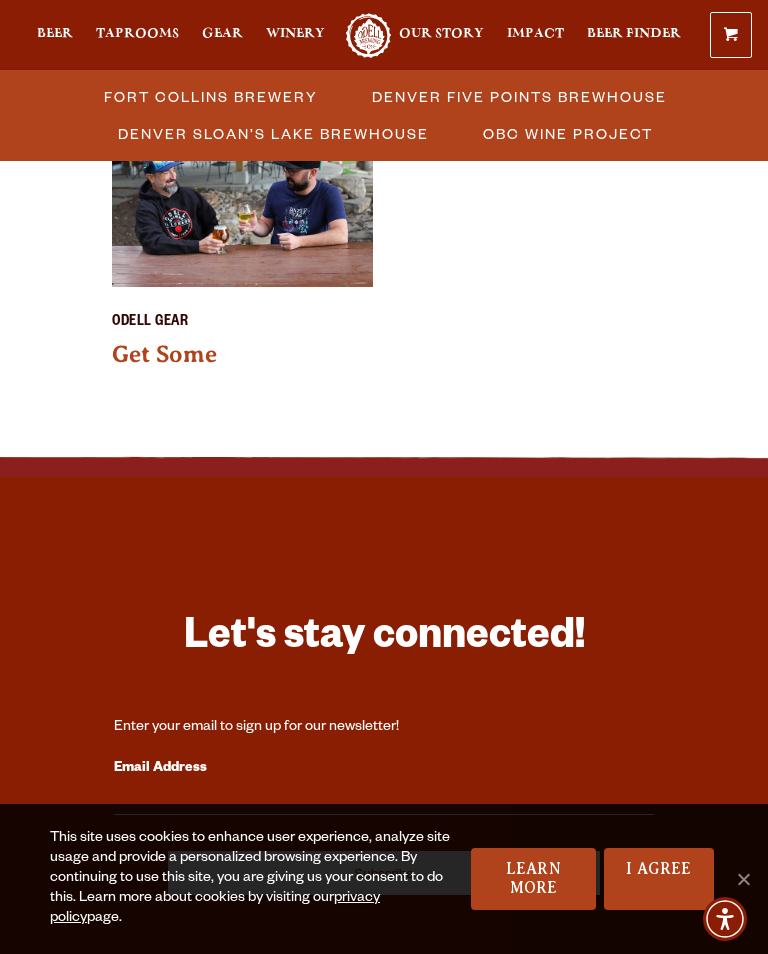 scroll, scrollTop: 2502, scrollLeft: 0, axis: vertical 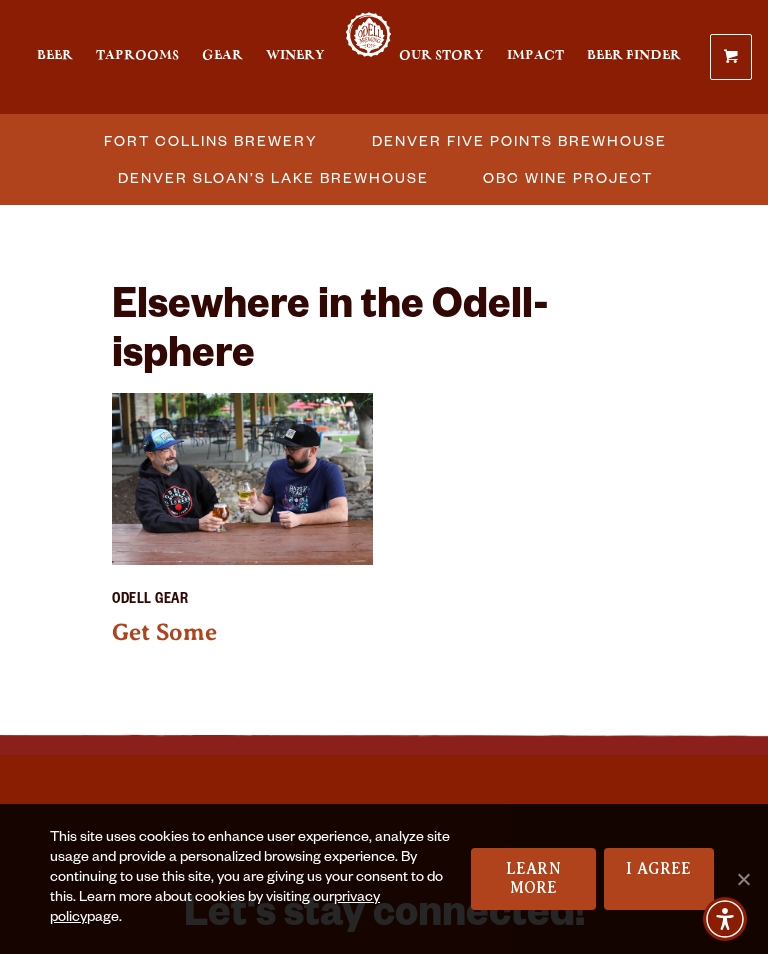 click on "Get Some" at bounding box center (164, 632) 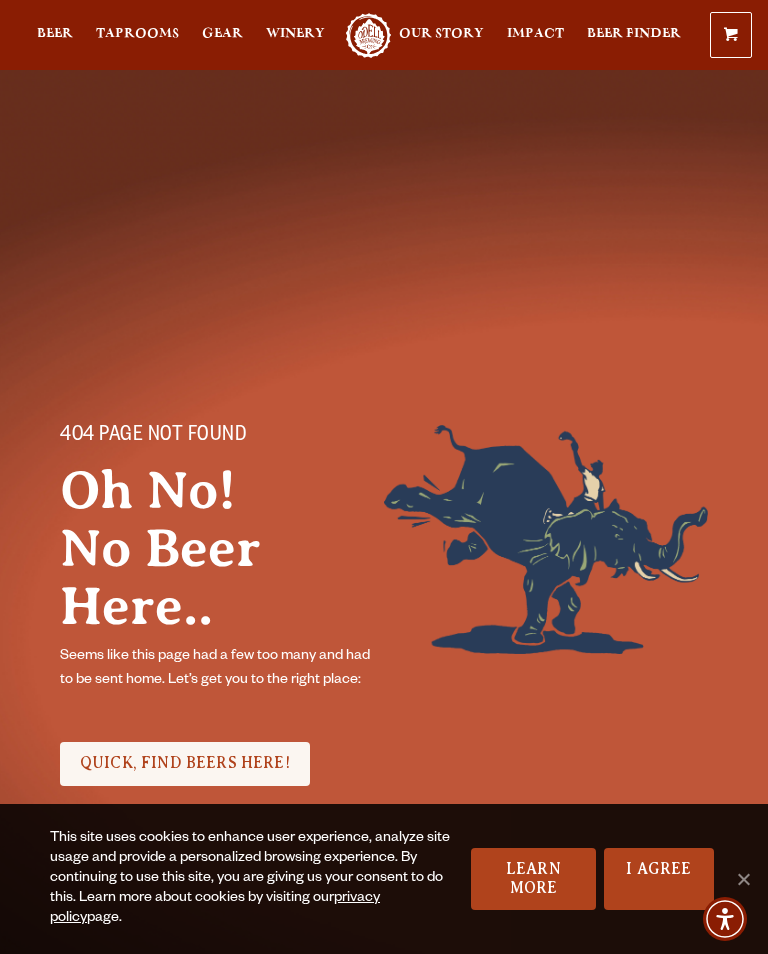 scroll, scrollTop: 0, scrollLeft: 0, axis: both 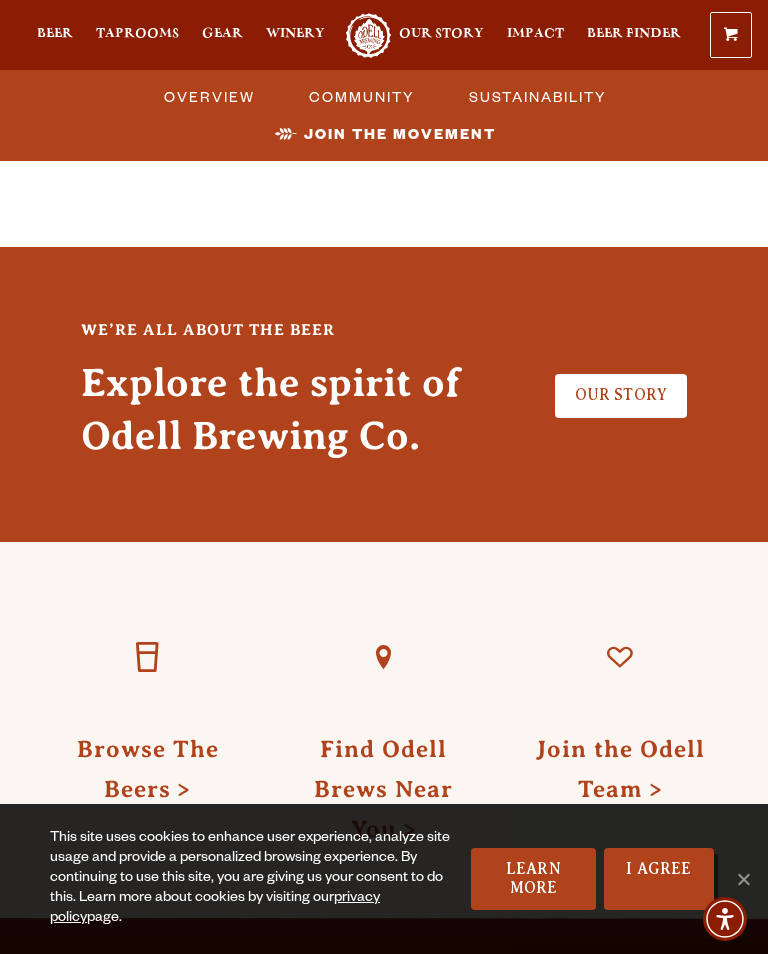 click on "Our Story" at bounding box center [621, 395] 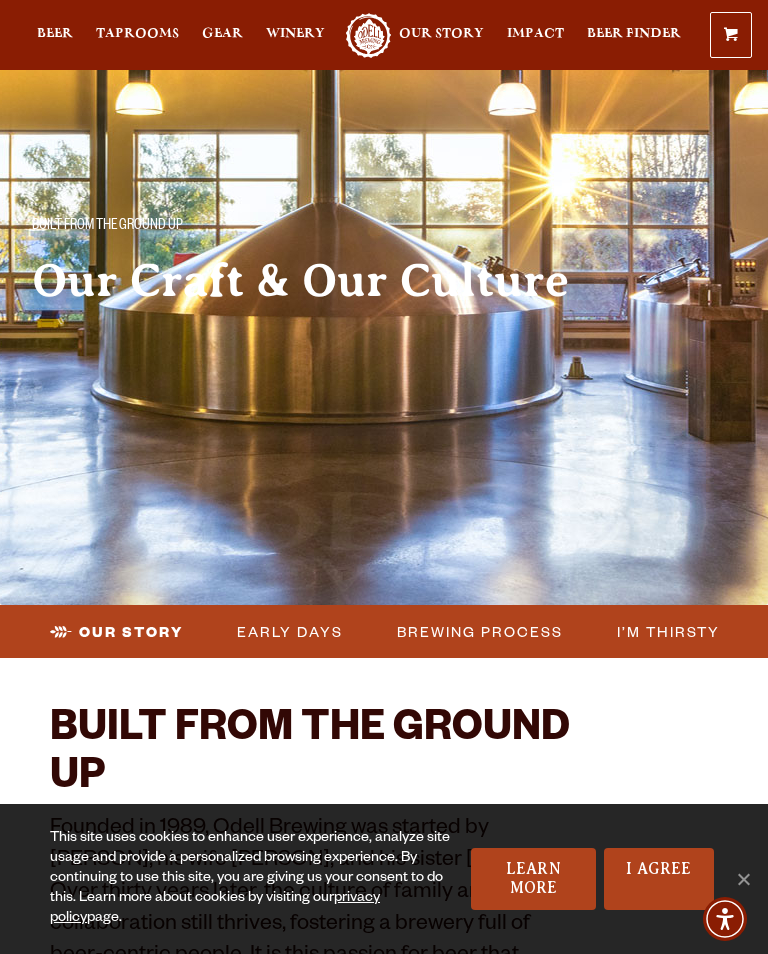 scroll, scrollTop: 92, scrollLeft: 0, axis: vertical 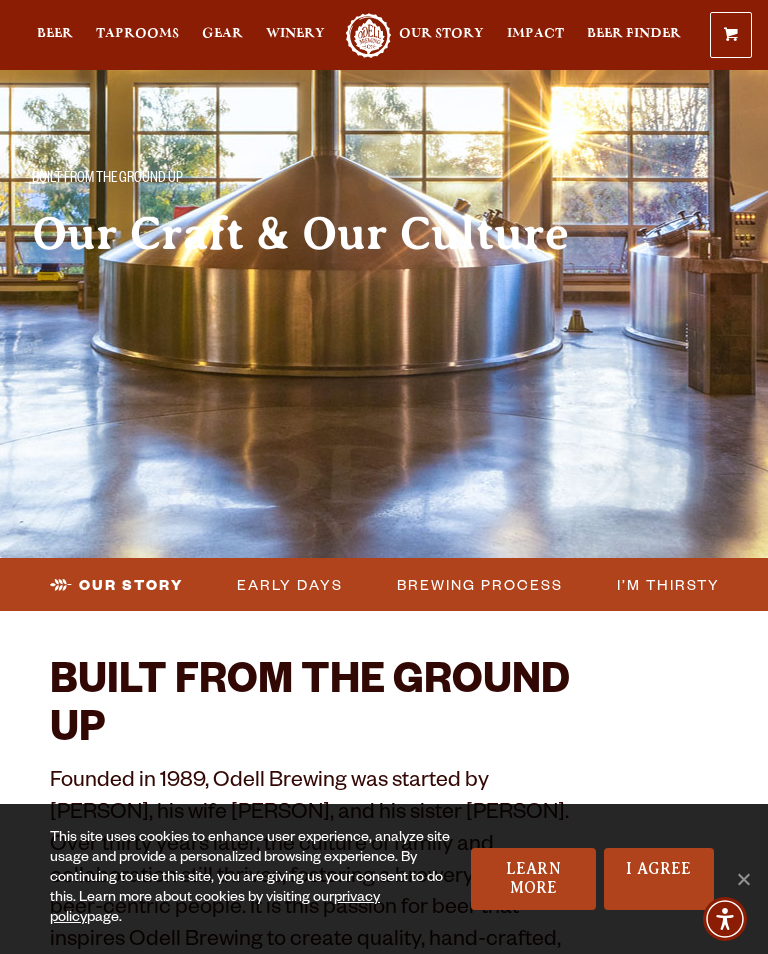 click on "Early Days" at bounding box center [290, 584] 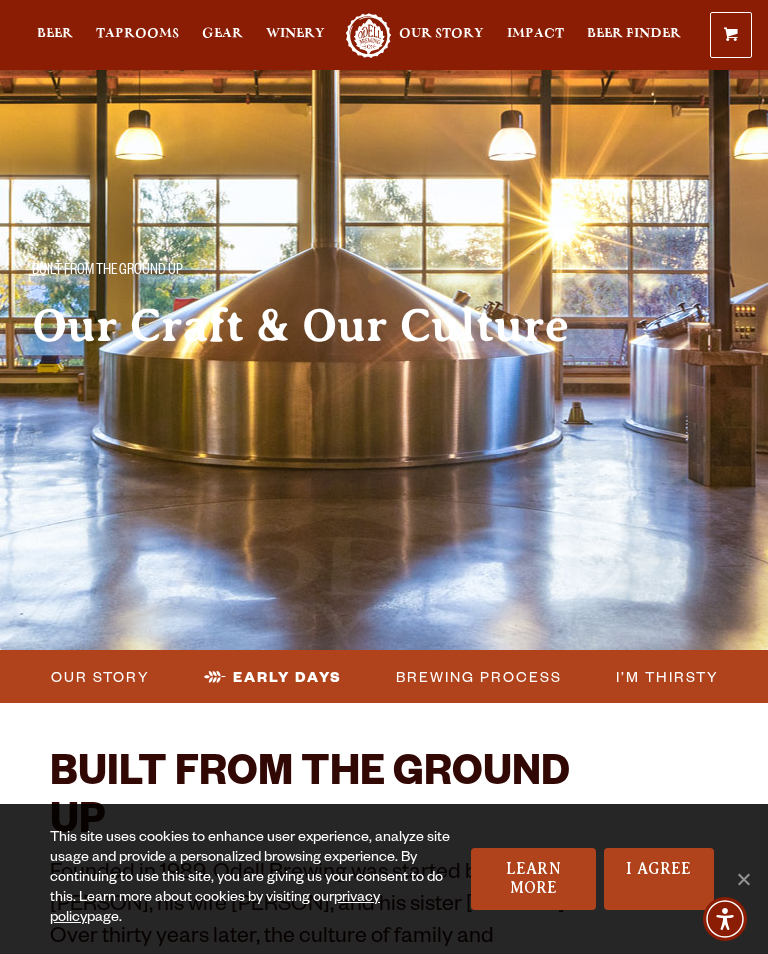 scroll, scrollTop: 0, scrollLeft: 0, axis: both 